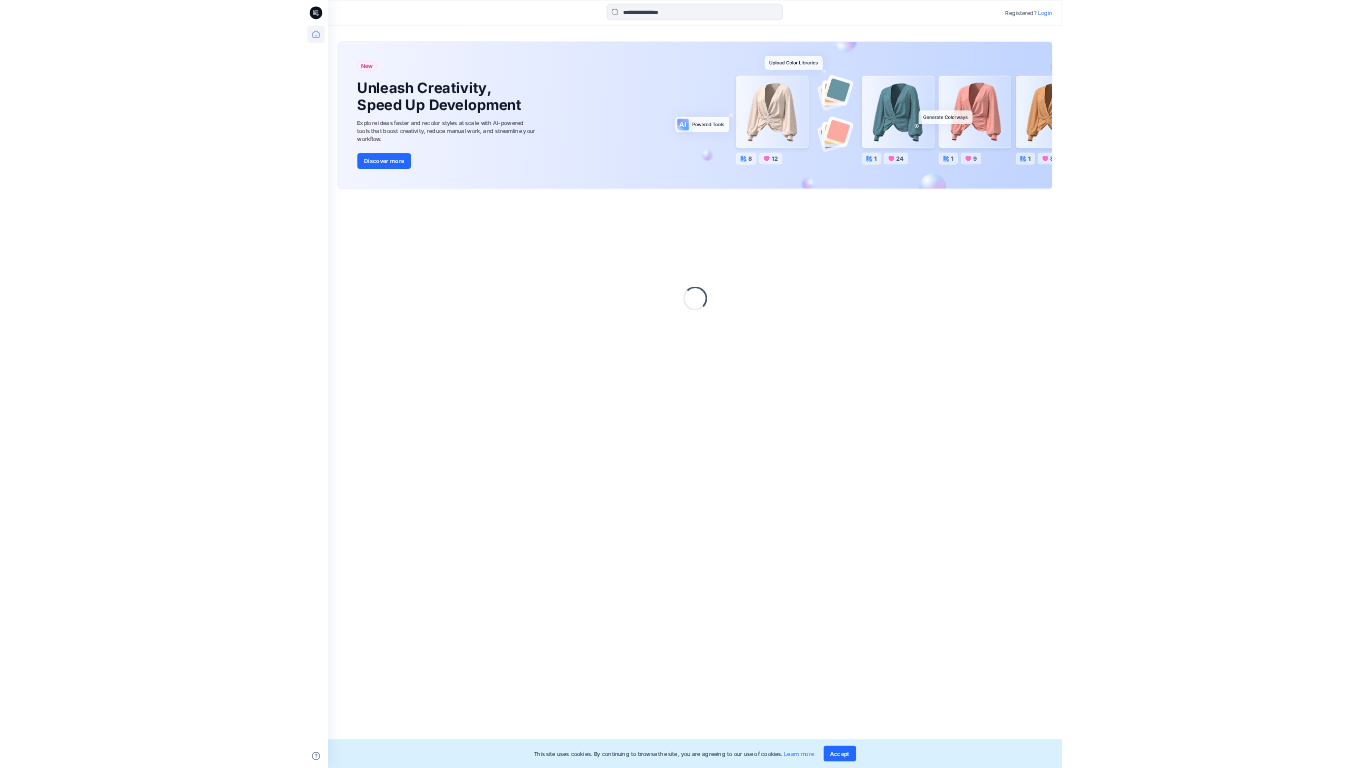 scroll, scrollTop: 0, scrollLeft: 0, axis: both 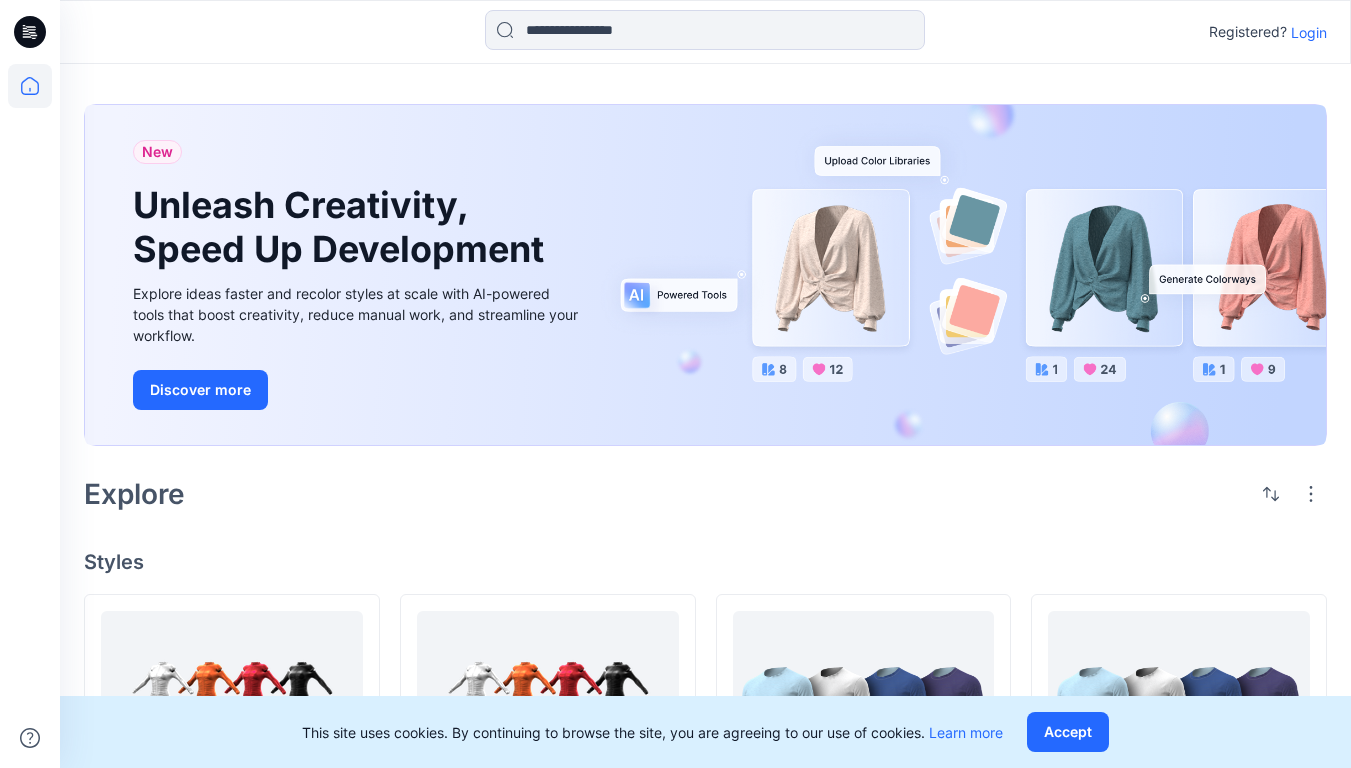 click on "Login" at bounding box center (1309, 32) 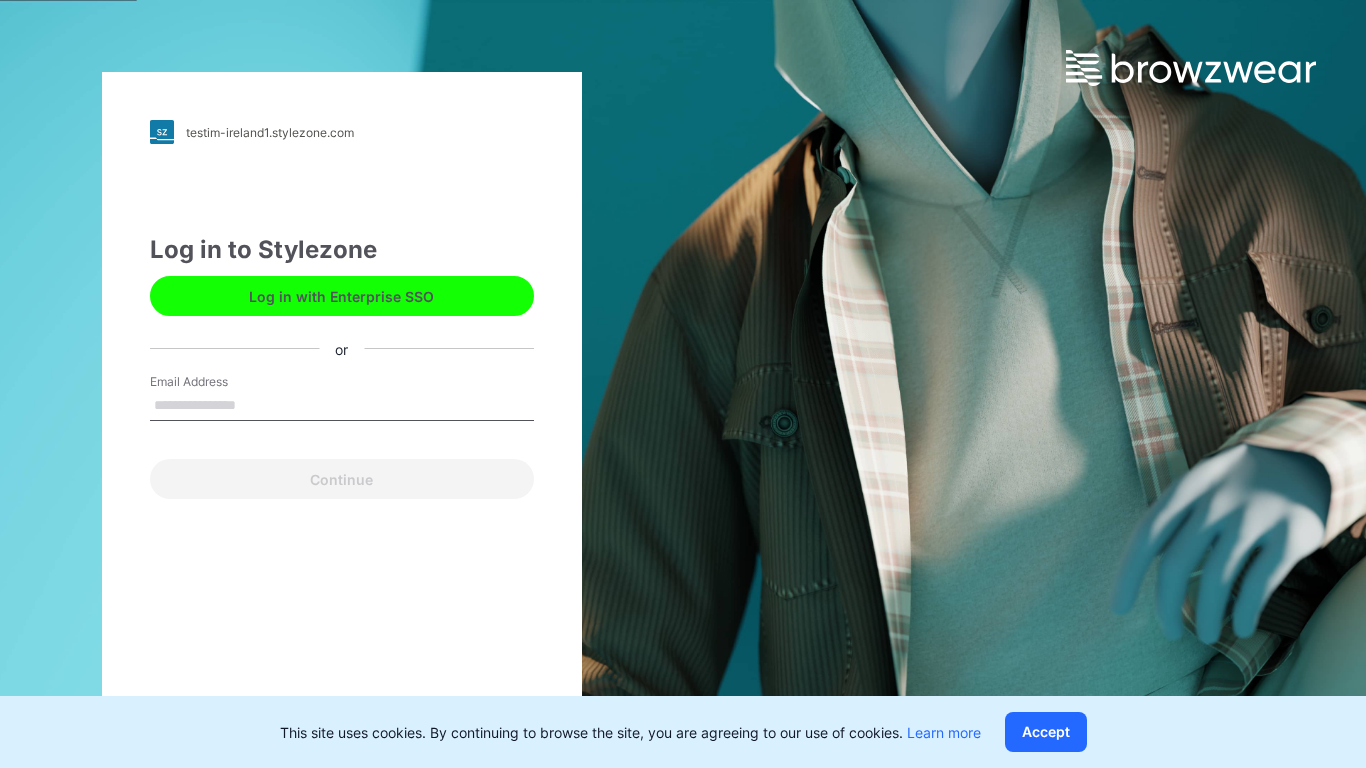 click on "Email Address" at bounding box center (342, 406) 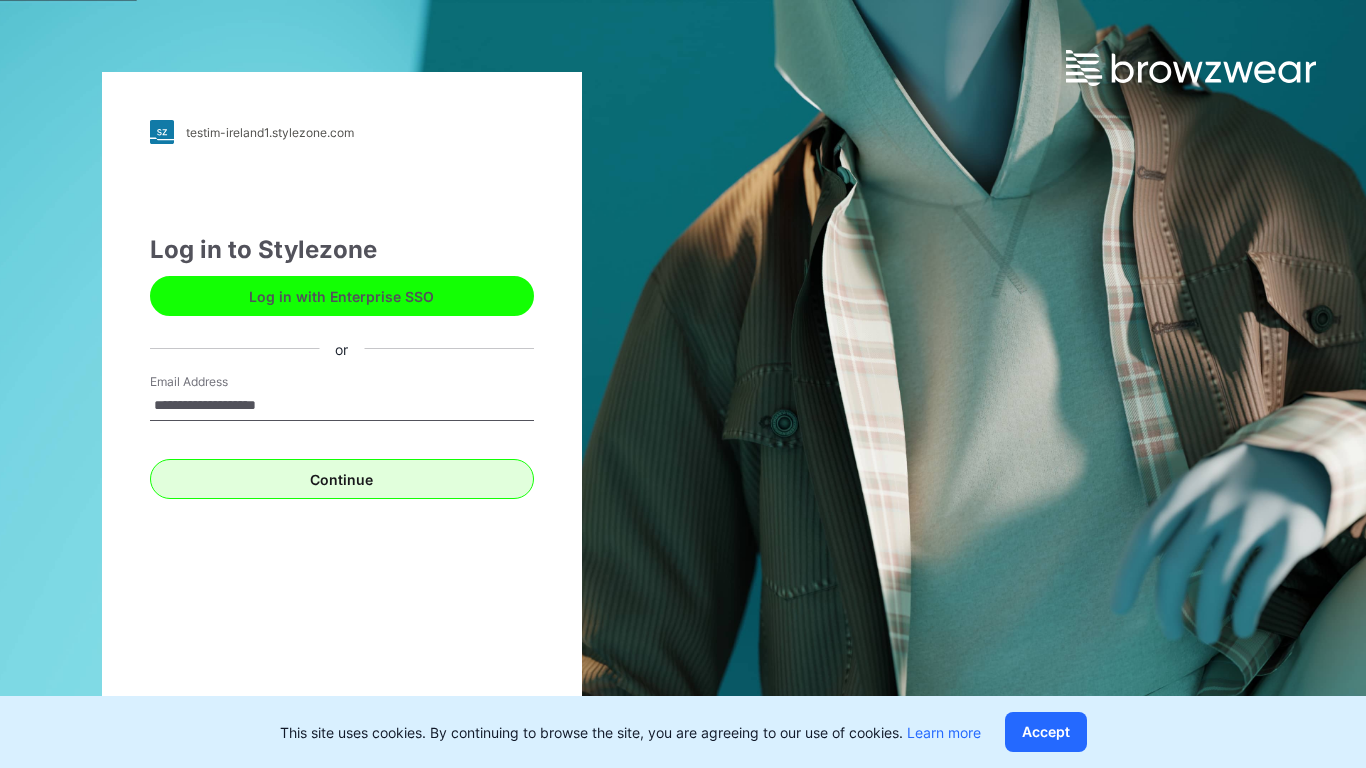 type on "**********" 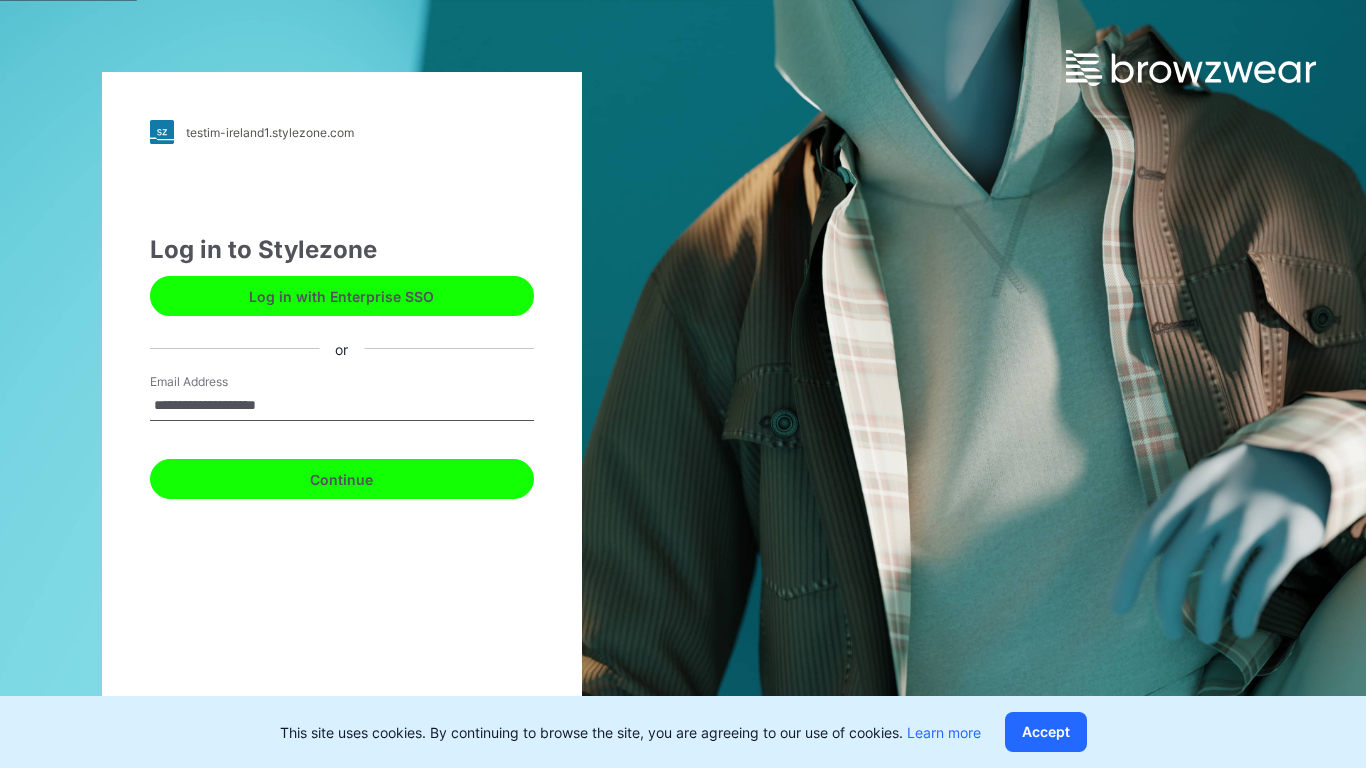 click on "Continue" at bounding box center (342, 479) 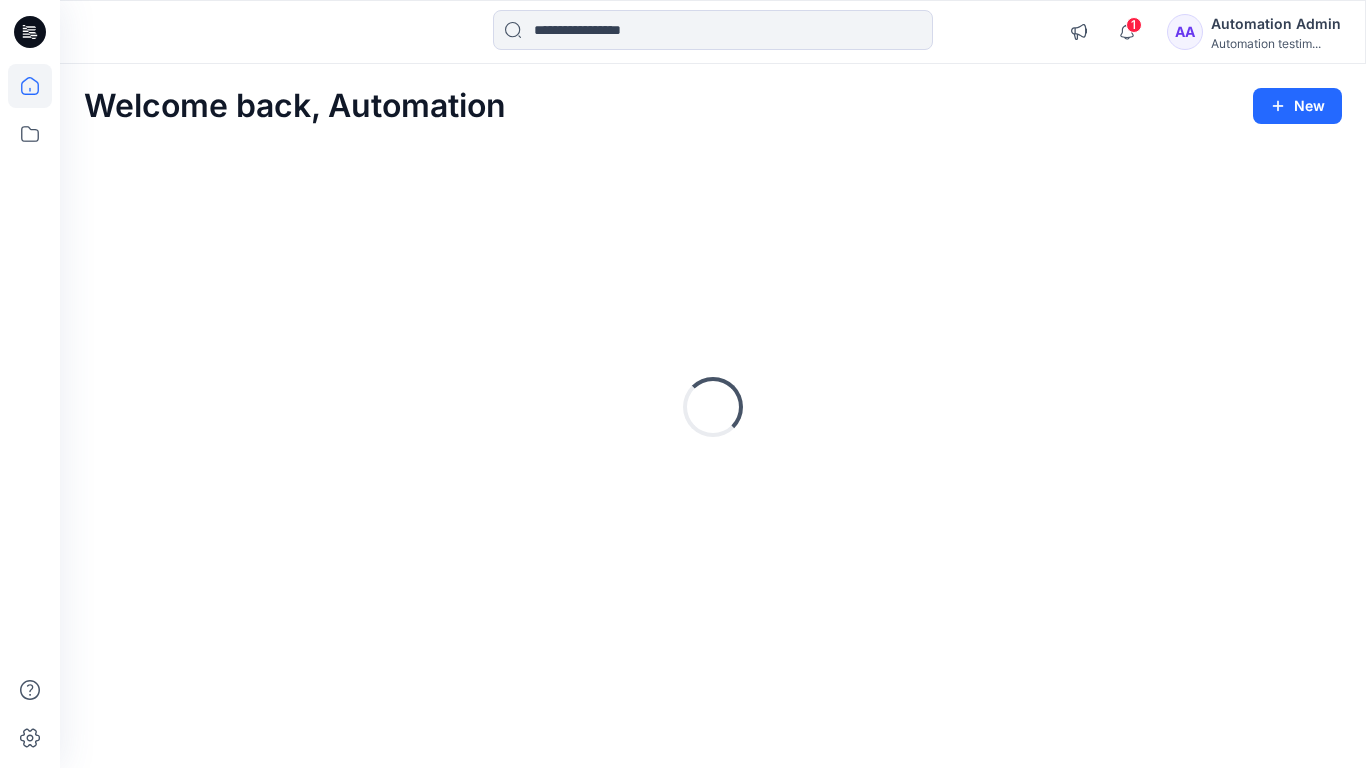 scroll, scrollTop: 0, scrollLeft: 0, axis: both 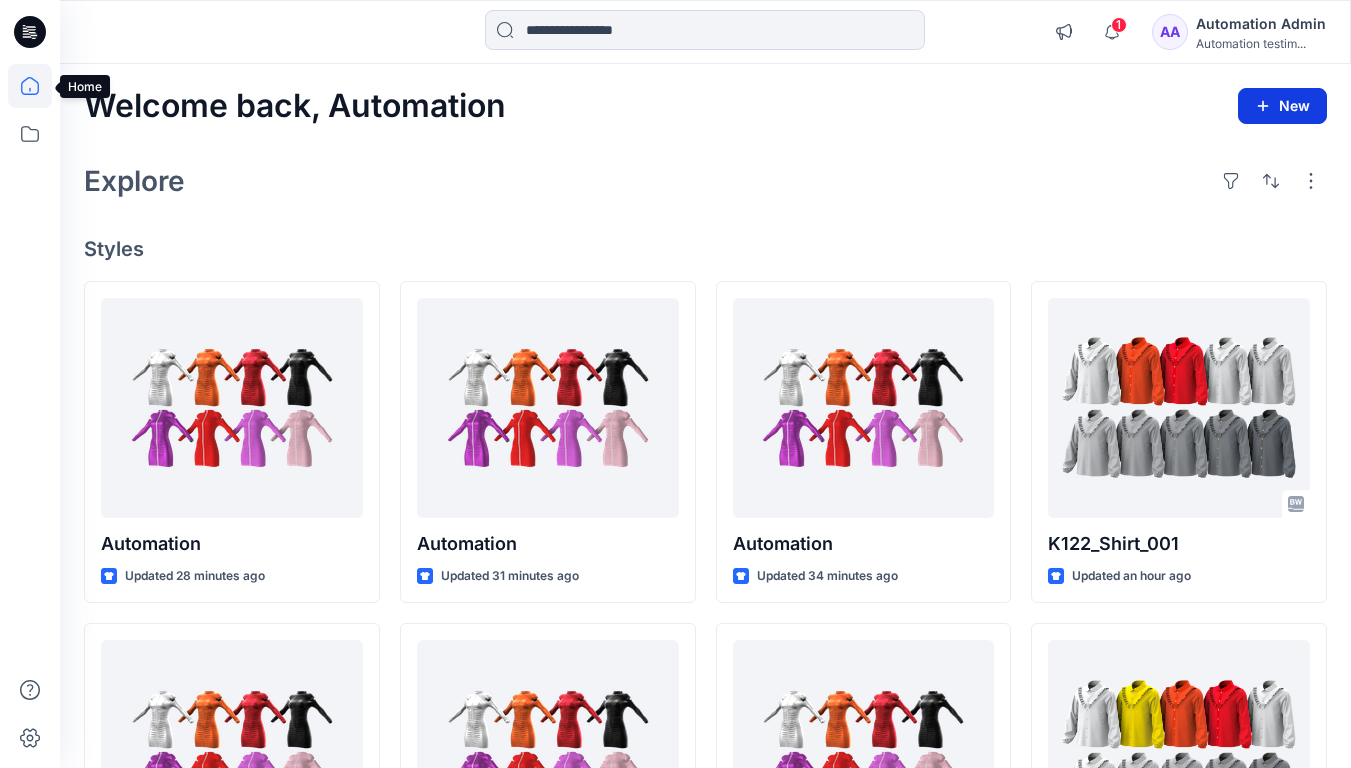 click on "New" at bounding box center (1282, 106) 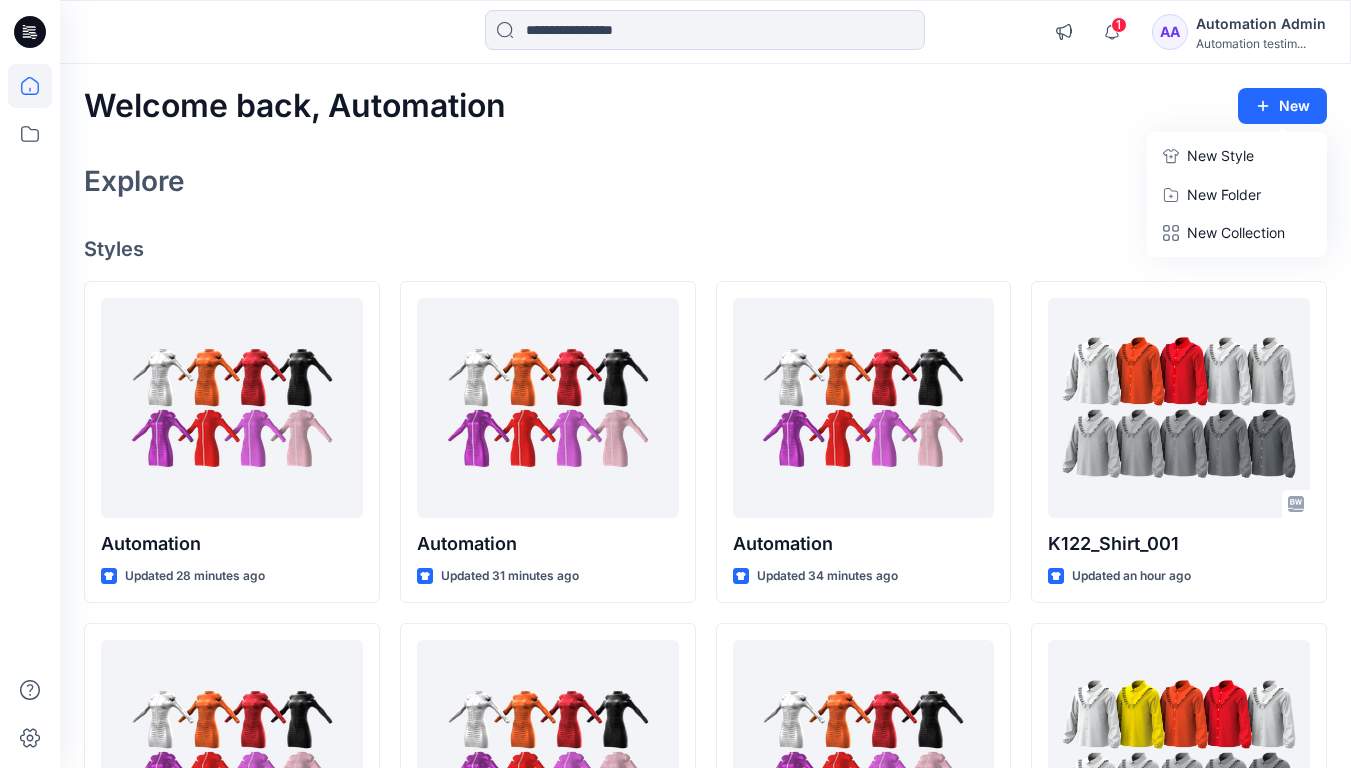 click on "New Style" at bounding box center (1220, 156) 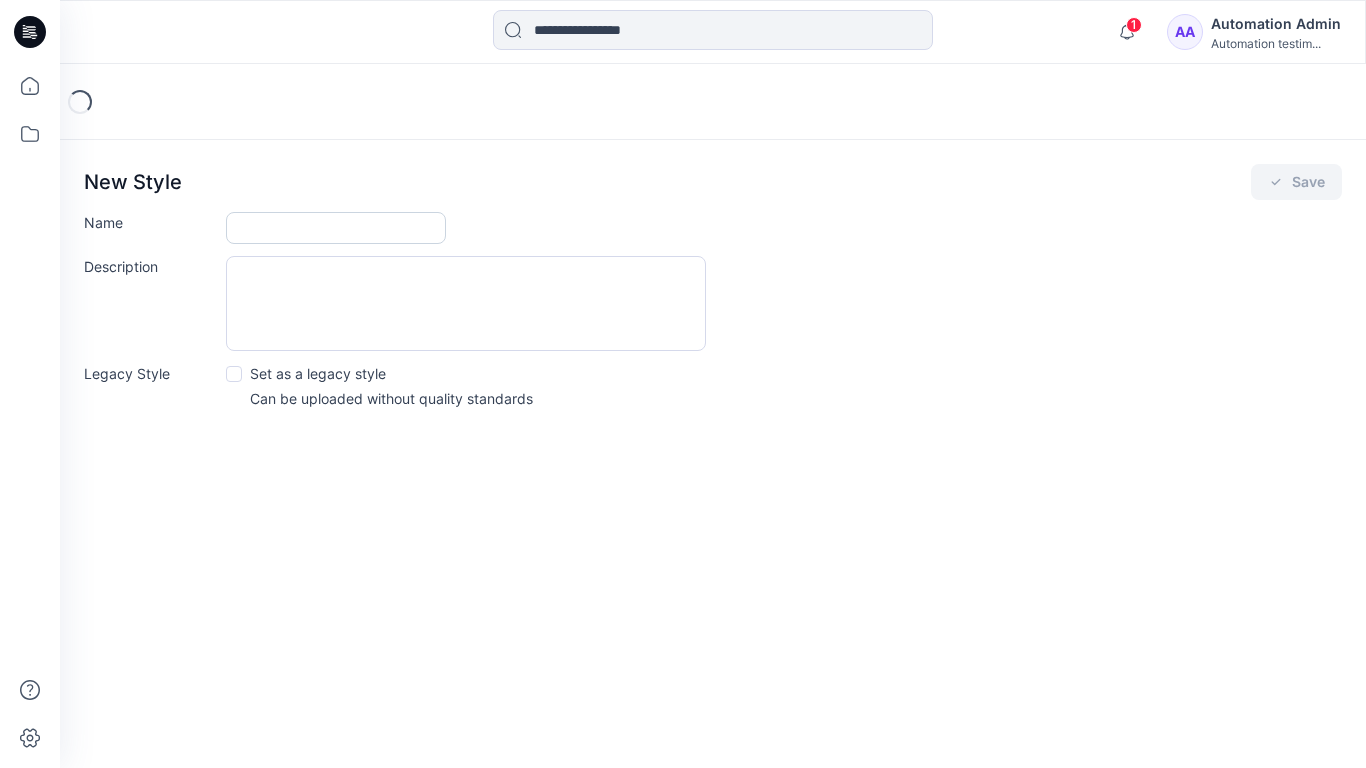 click on "Name" at bounding box center [336, 228] 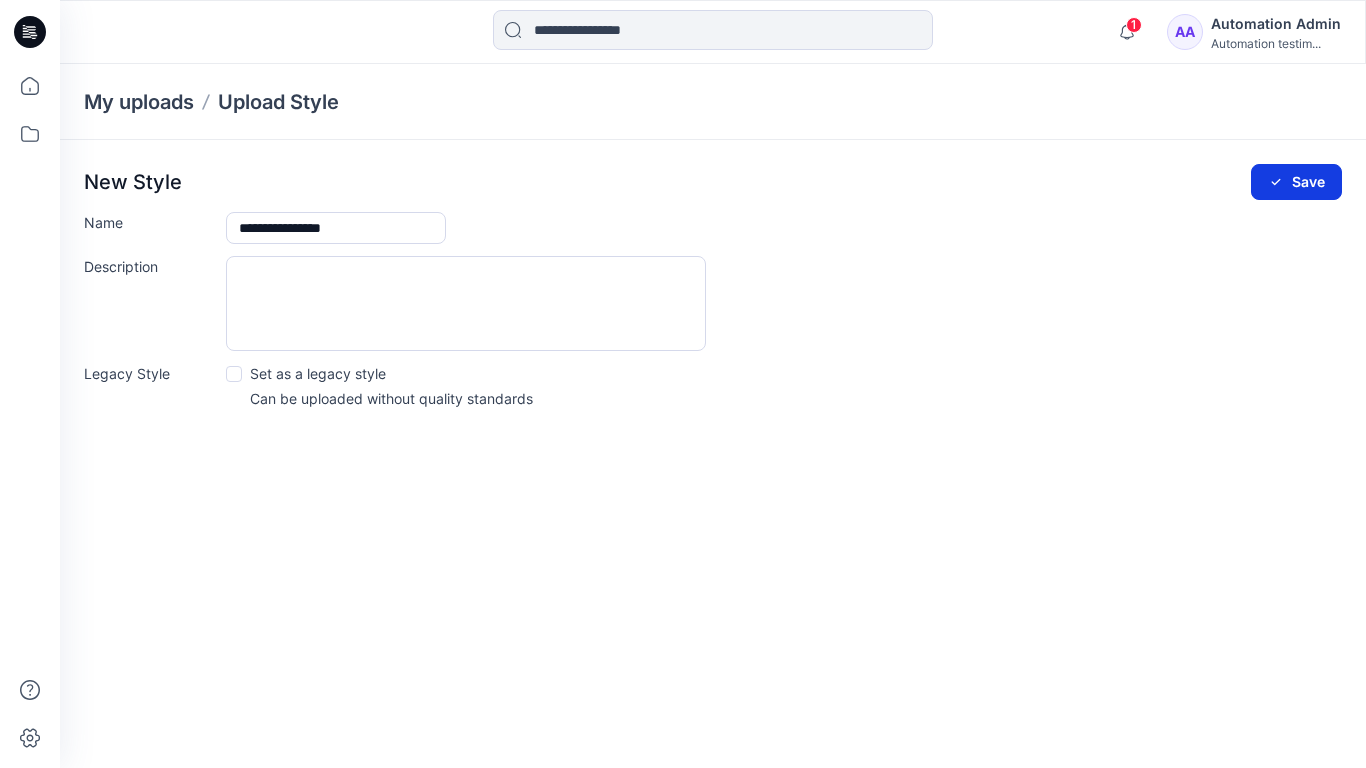 type on "**********" 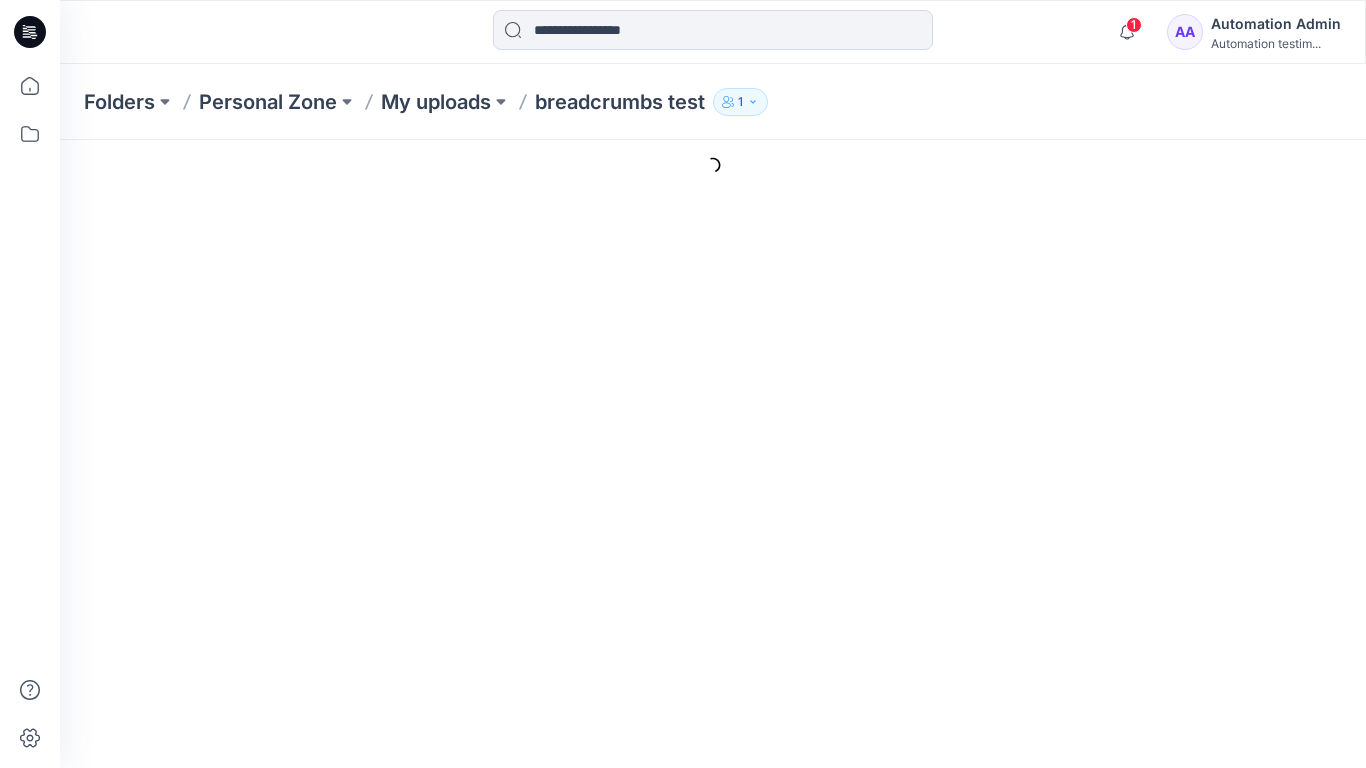 scroll, scrollTop: 0, scrollLeft: 0, axis: both 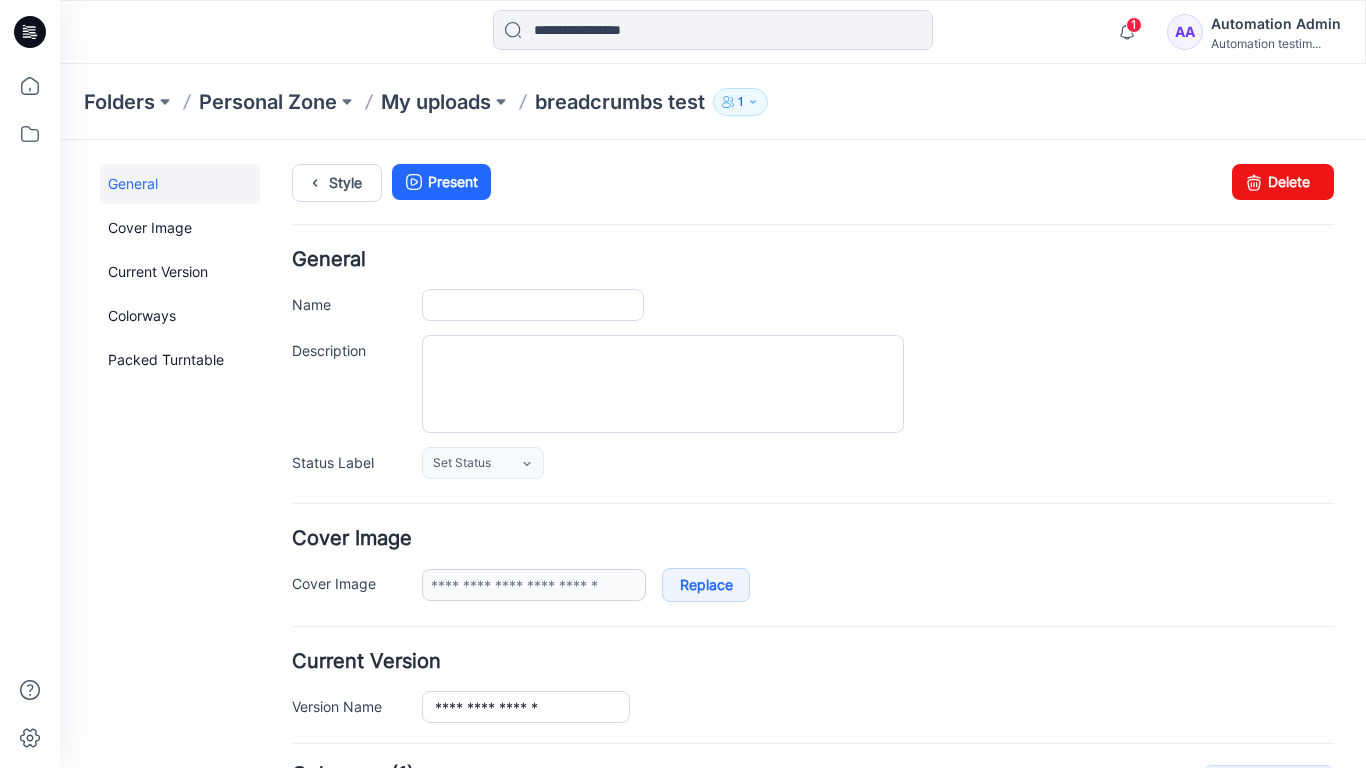 type on "**********" 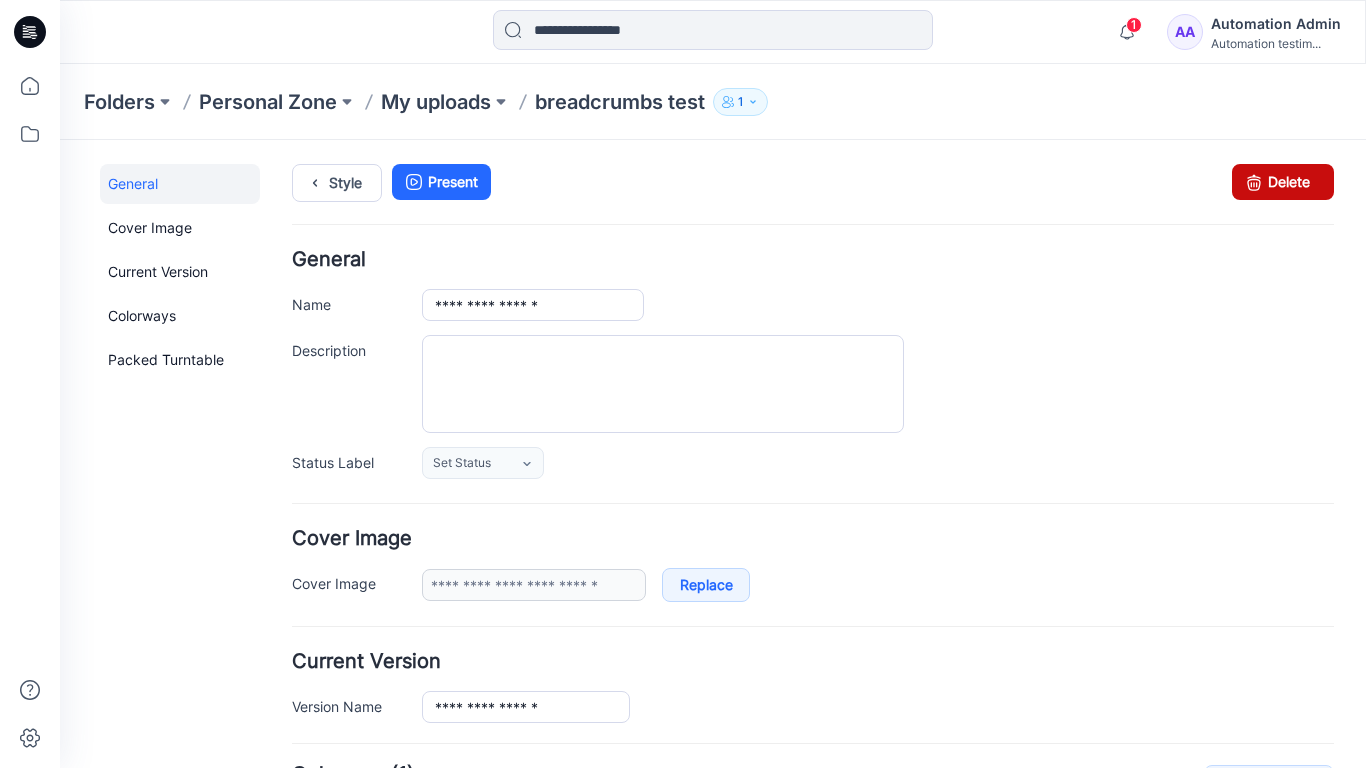 click on "Delete" at bounding box center (1283, 182) 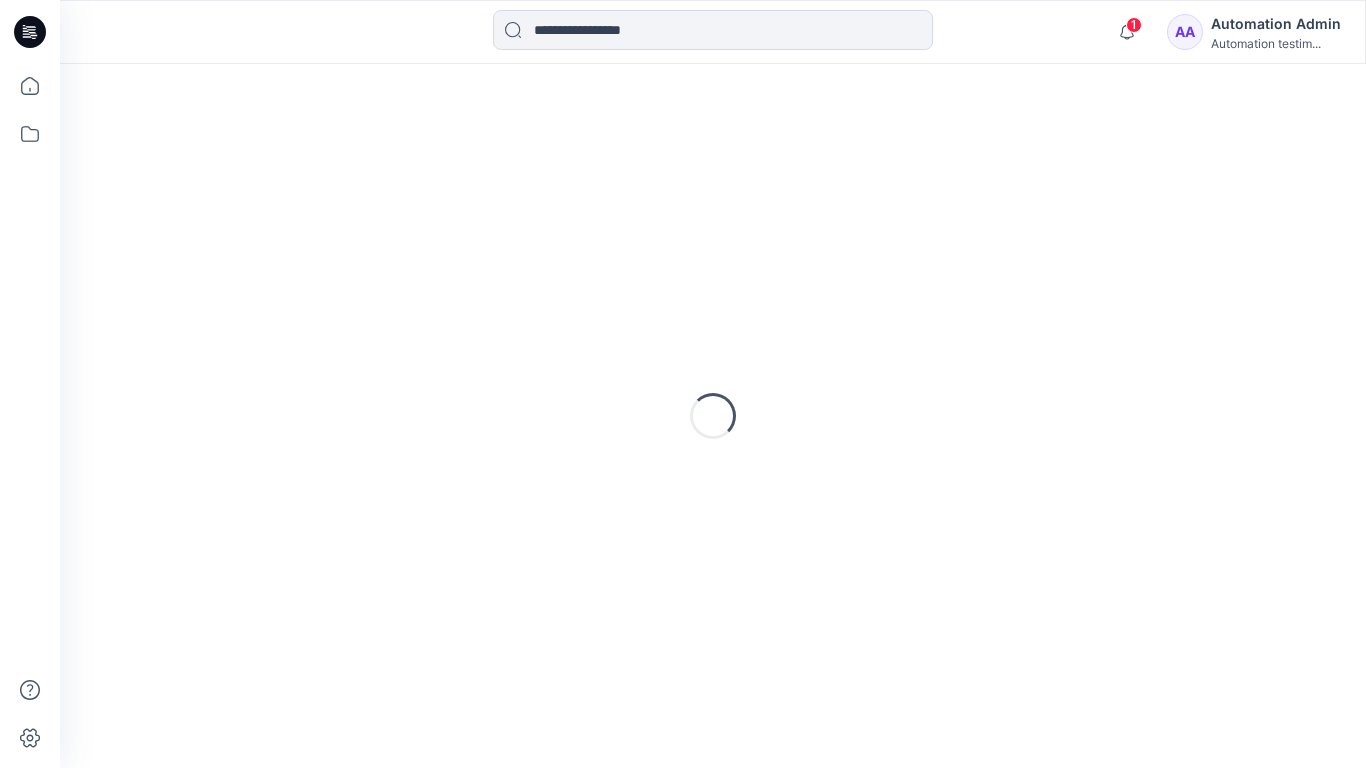 scroll, scrollTop: 0, scrollLeft: 0, axis: both 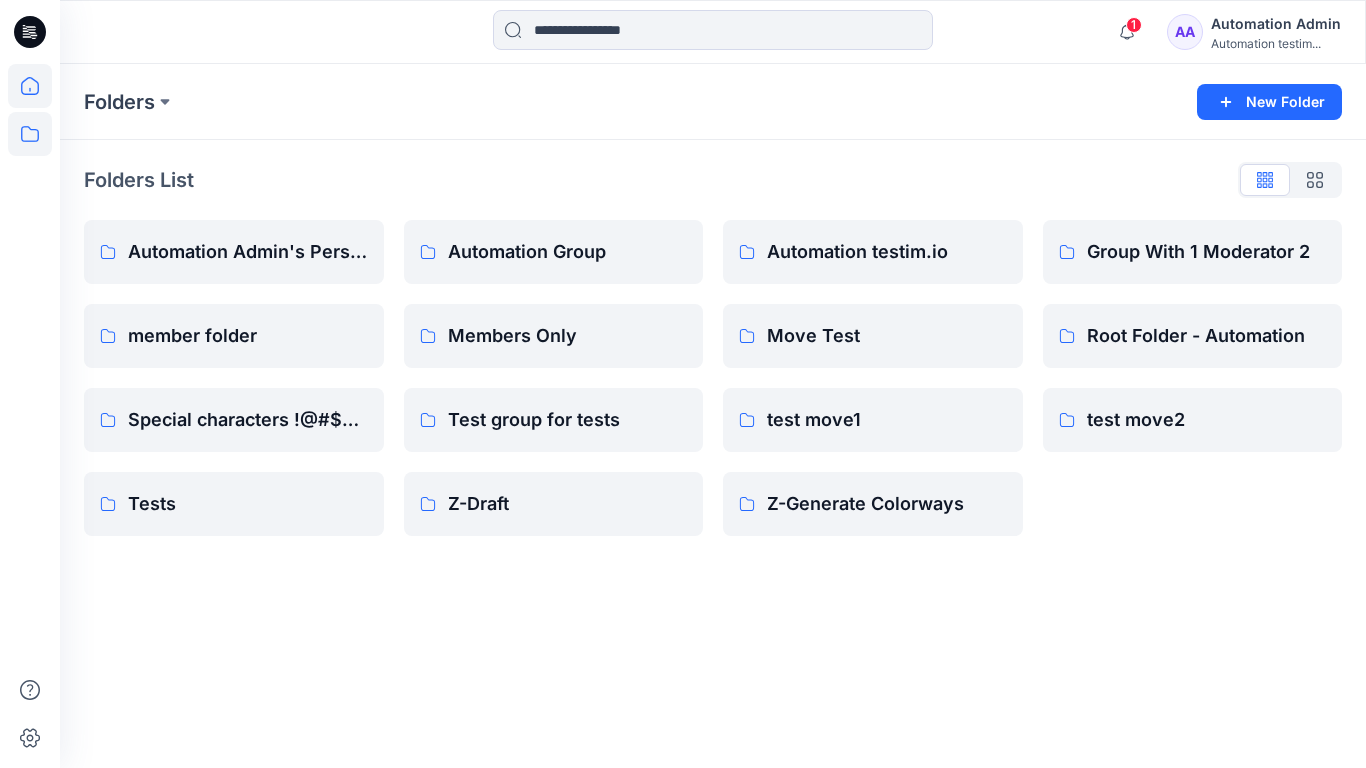 click 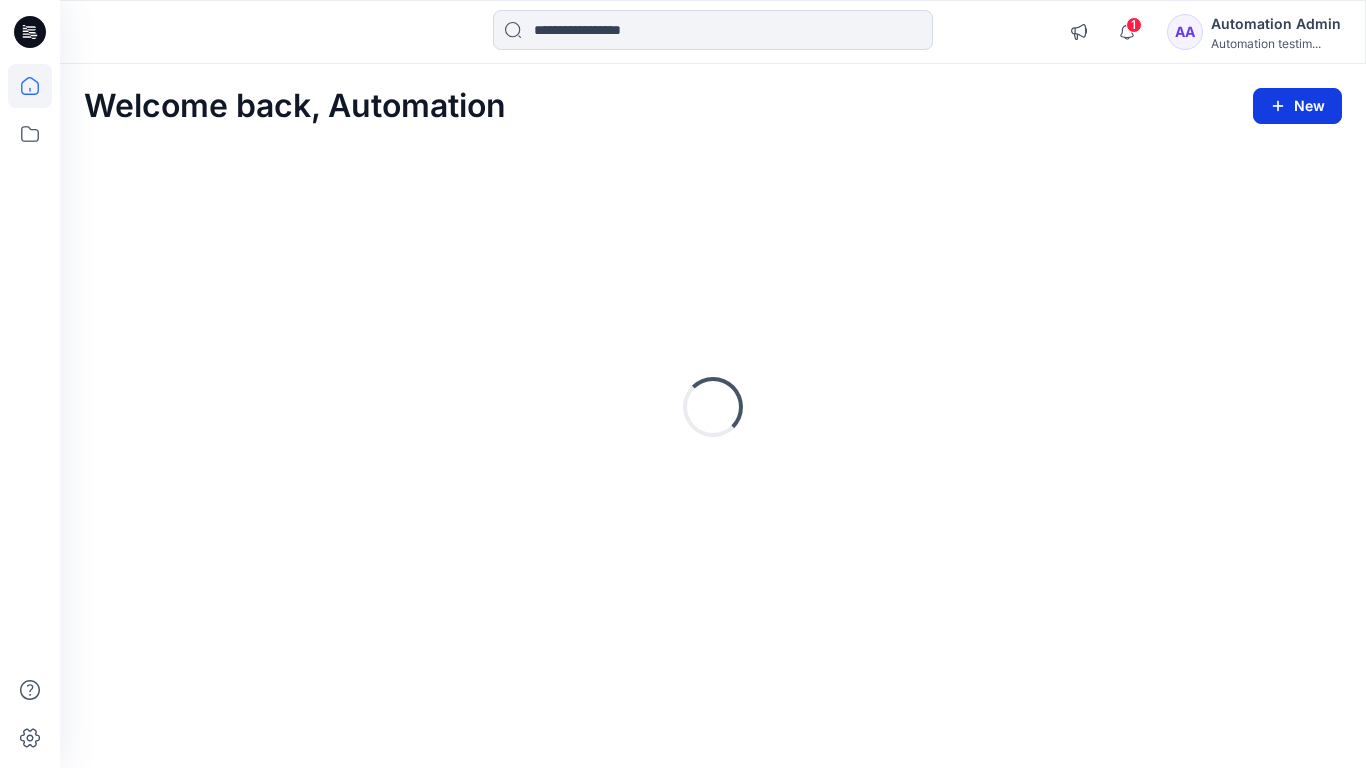 click on "New" at bounding box center (1297, 106) 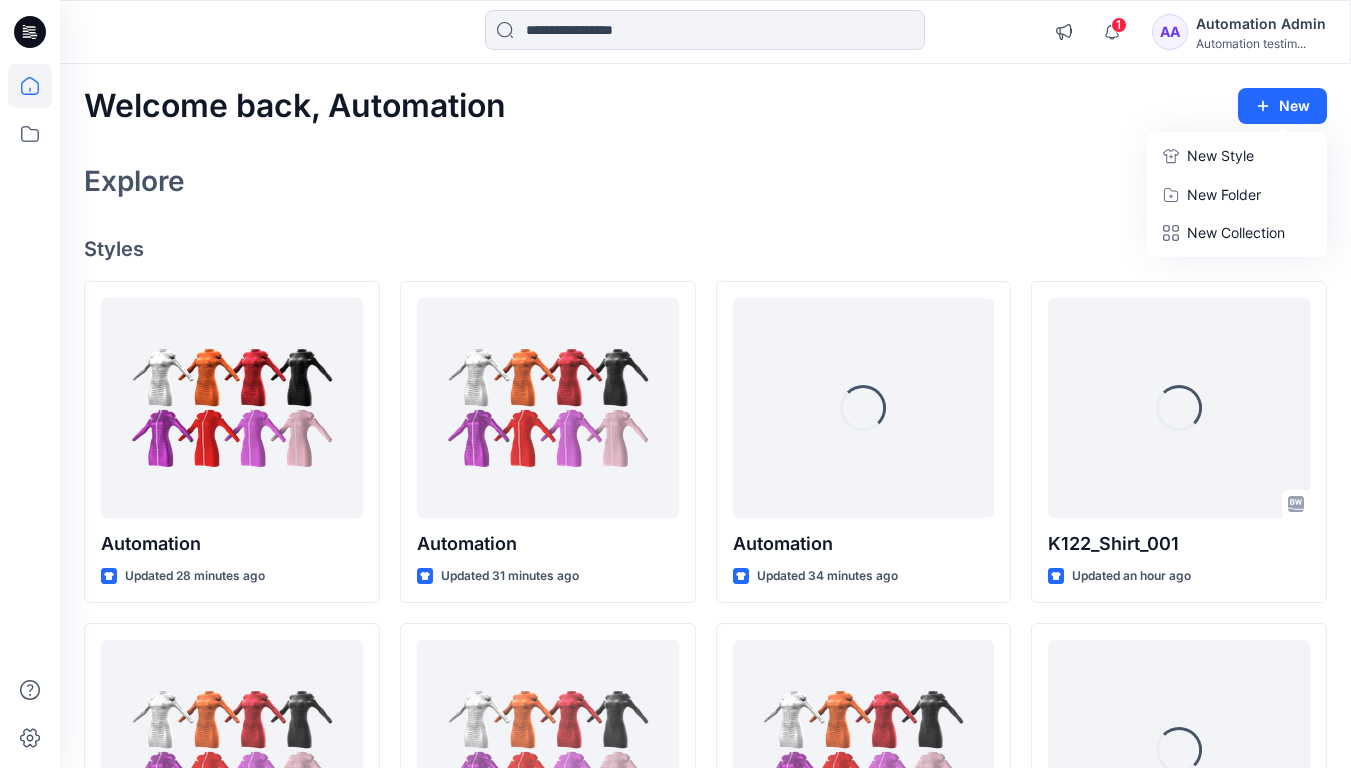 click on "New Style" at bounding box center (1220, 156) 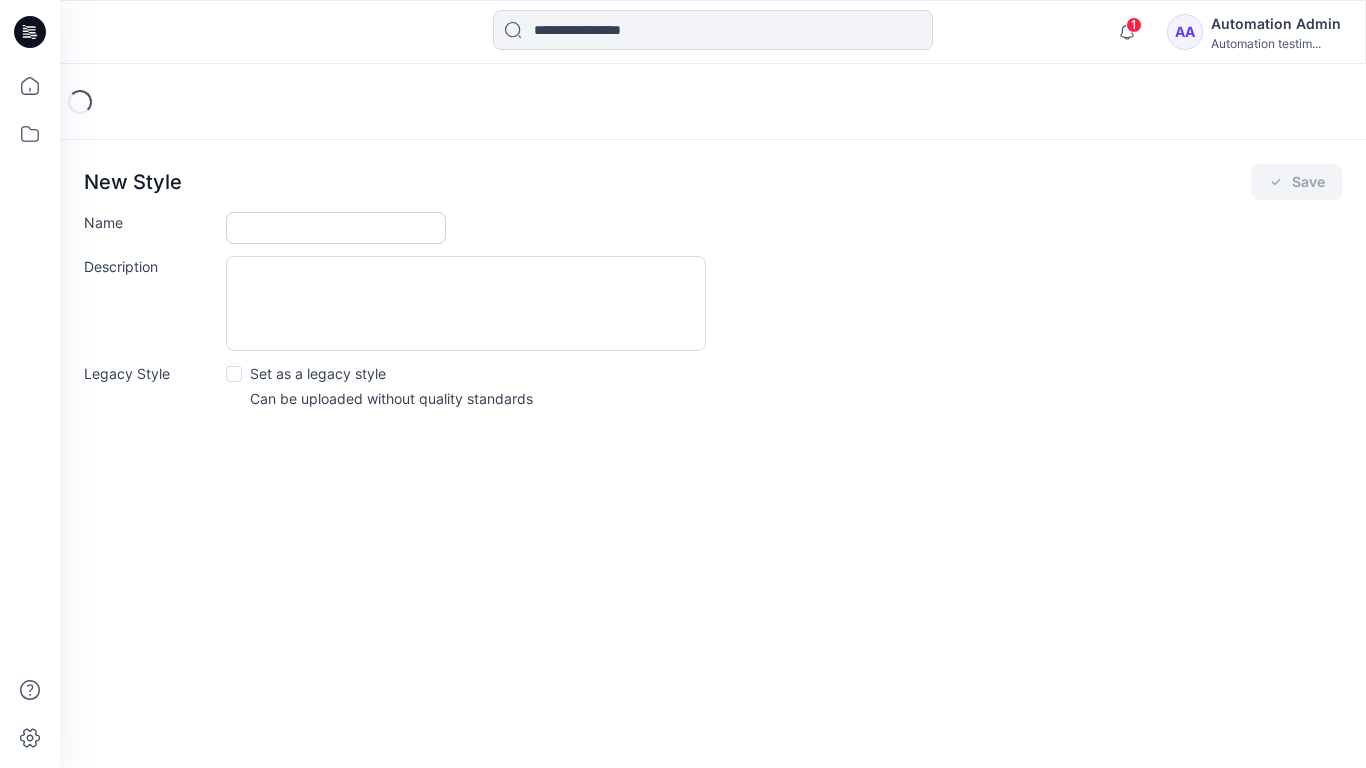 click on "Name" at bounding box center (336, 228) 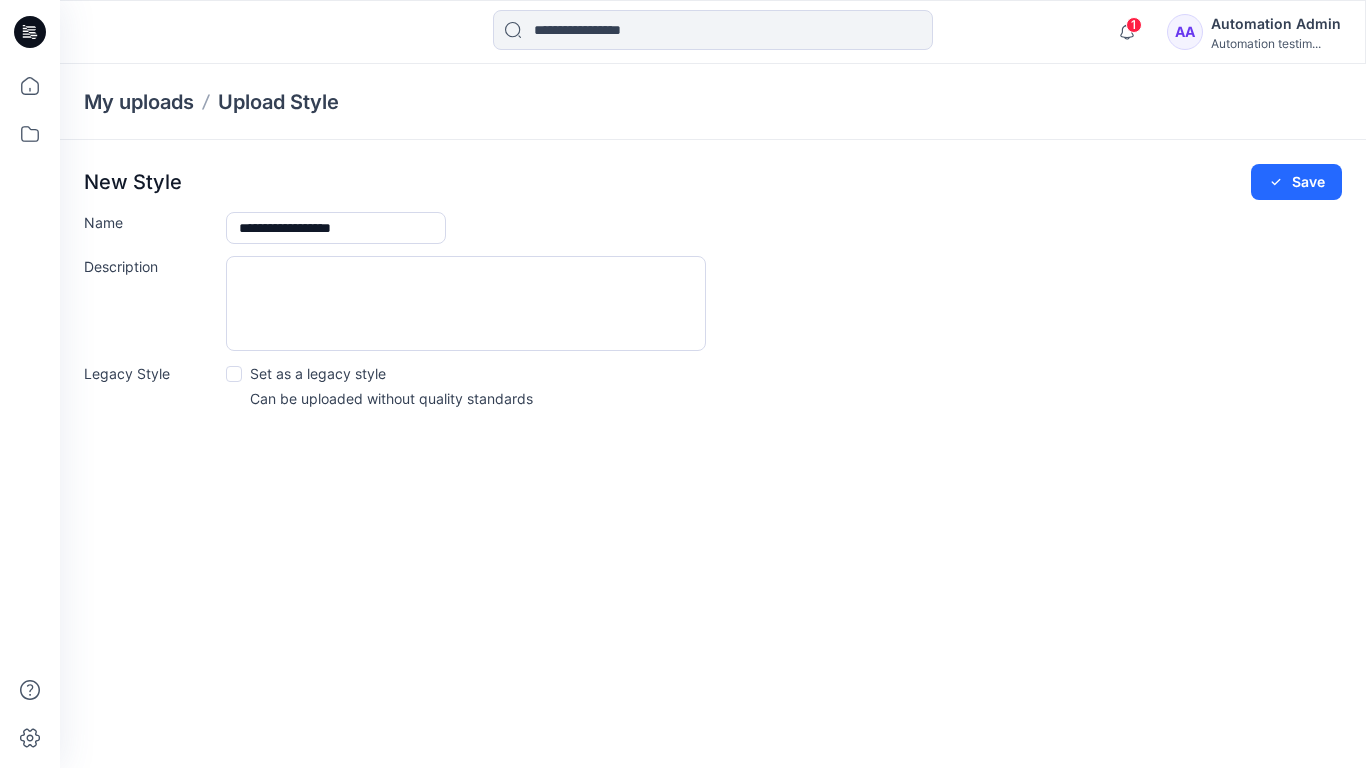 type on "**********" 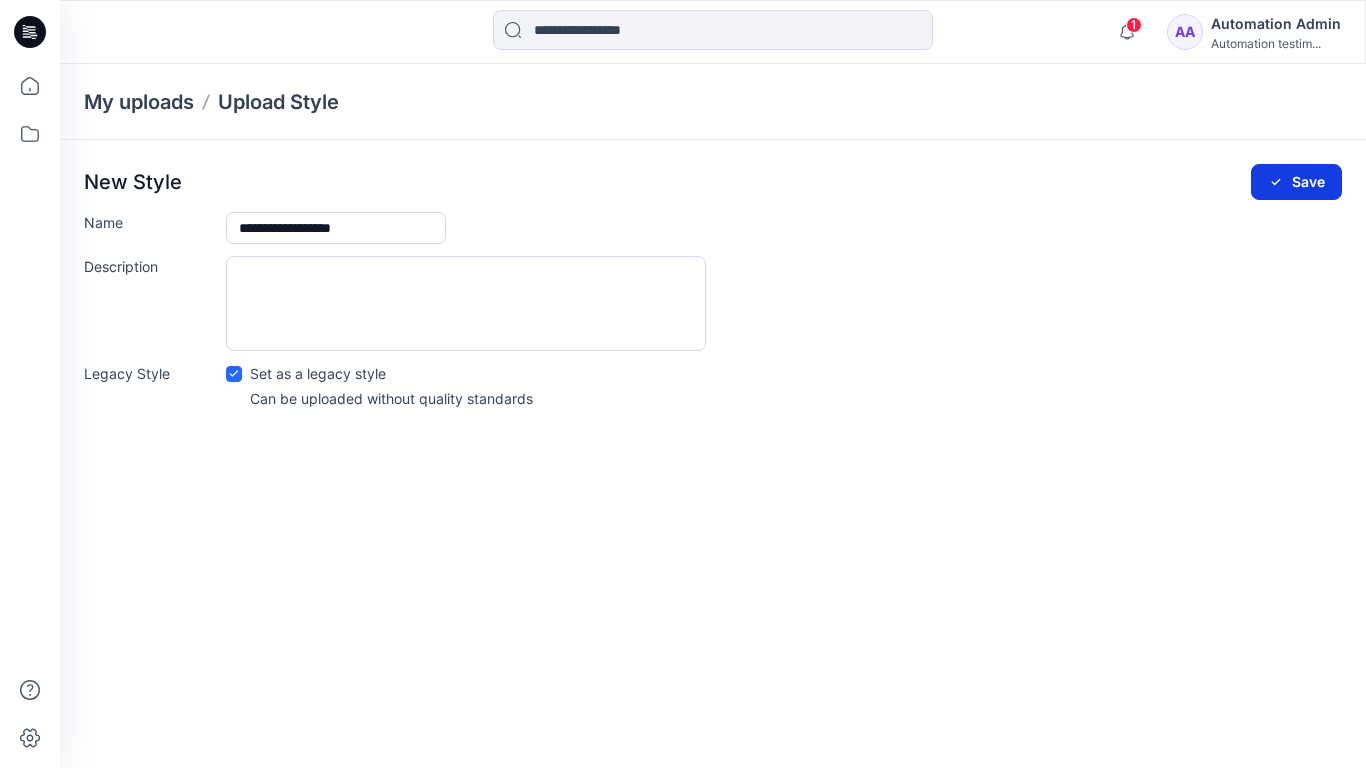 click on "Save" at bounding box center [1296, 182] 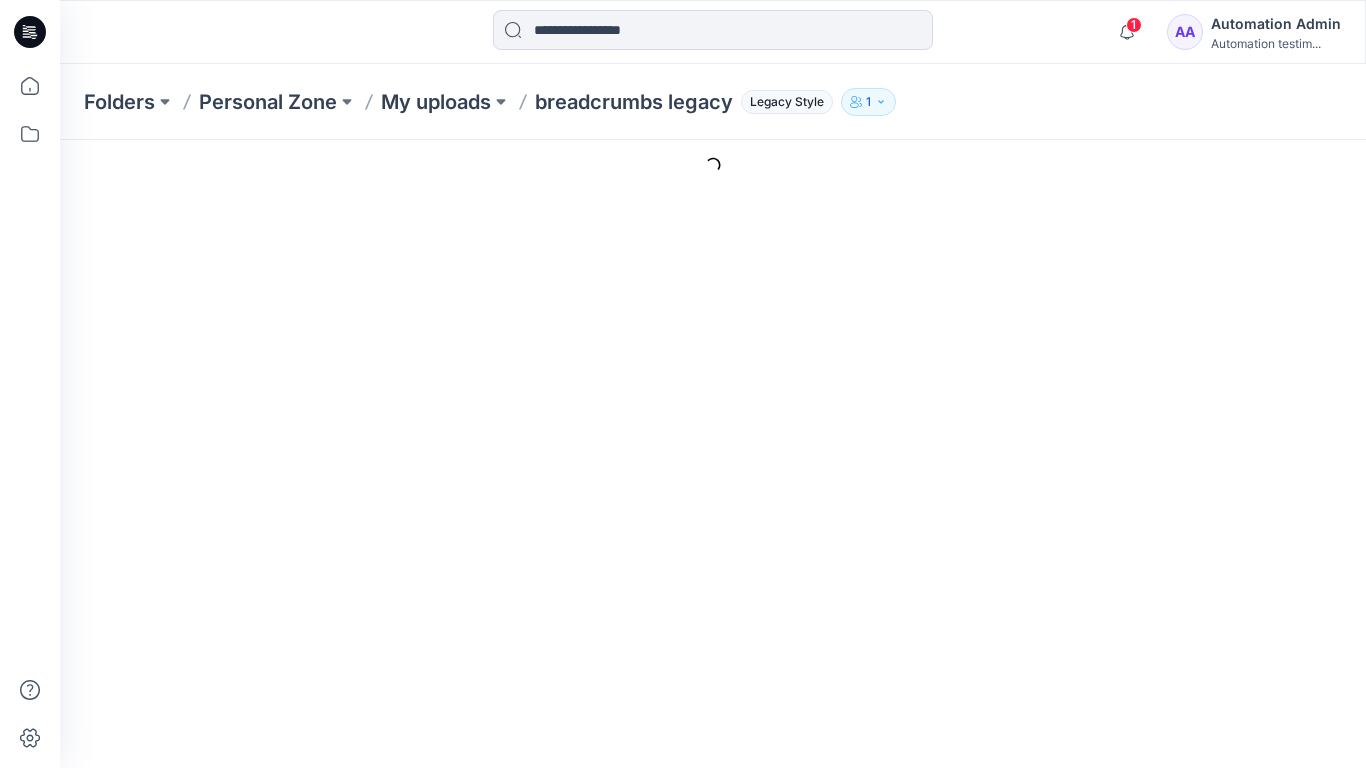 scroll, scrollTop: 0, scrollLeft: 0, axis: both 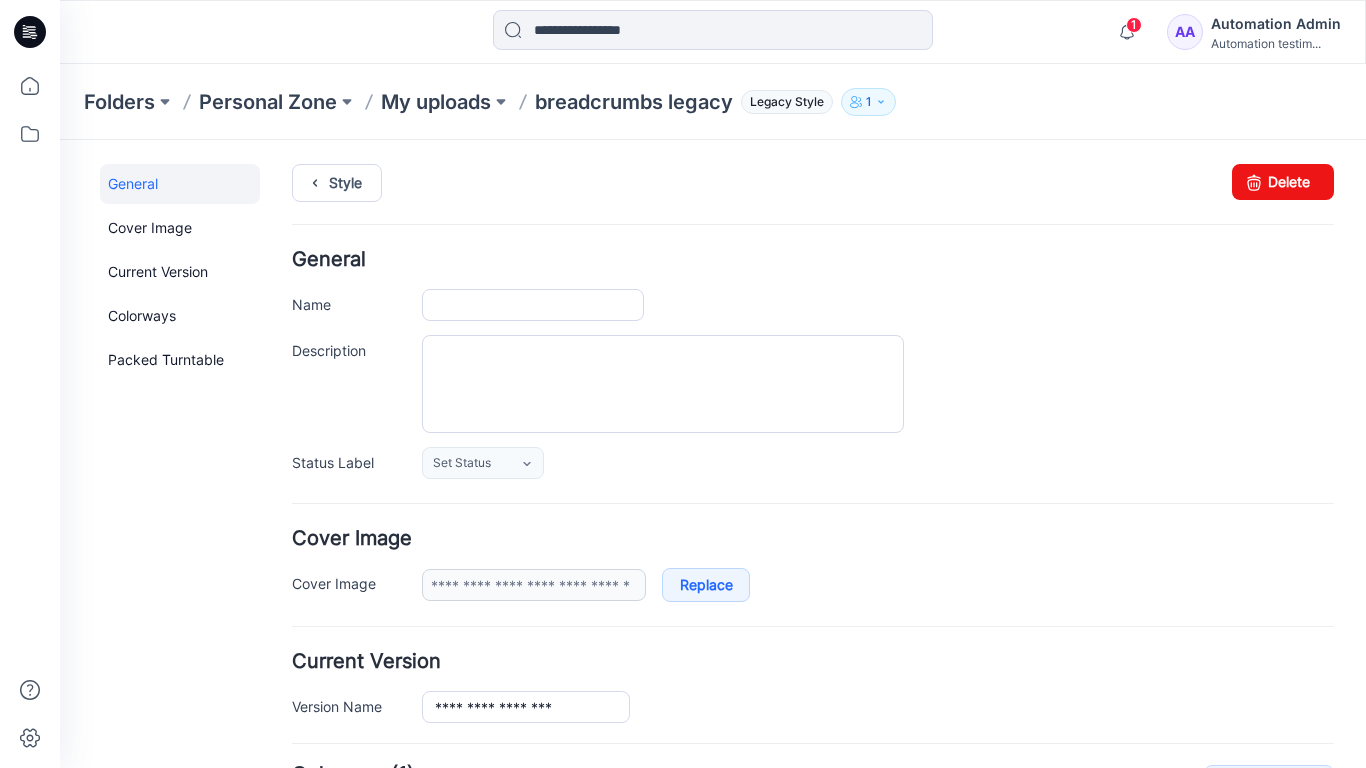 type on "**********" 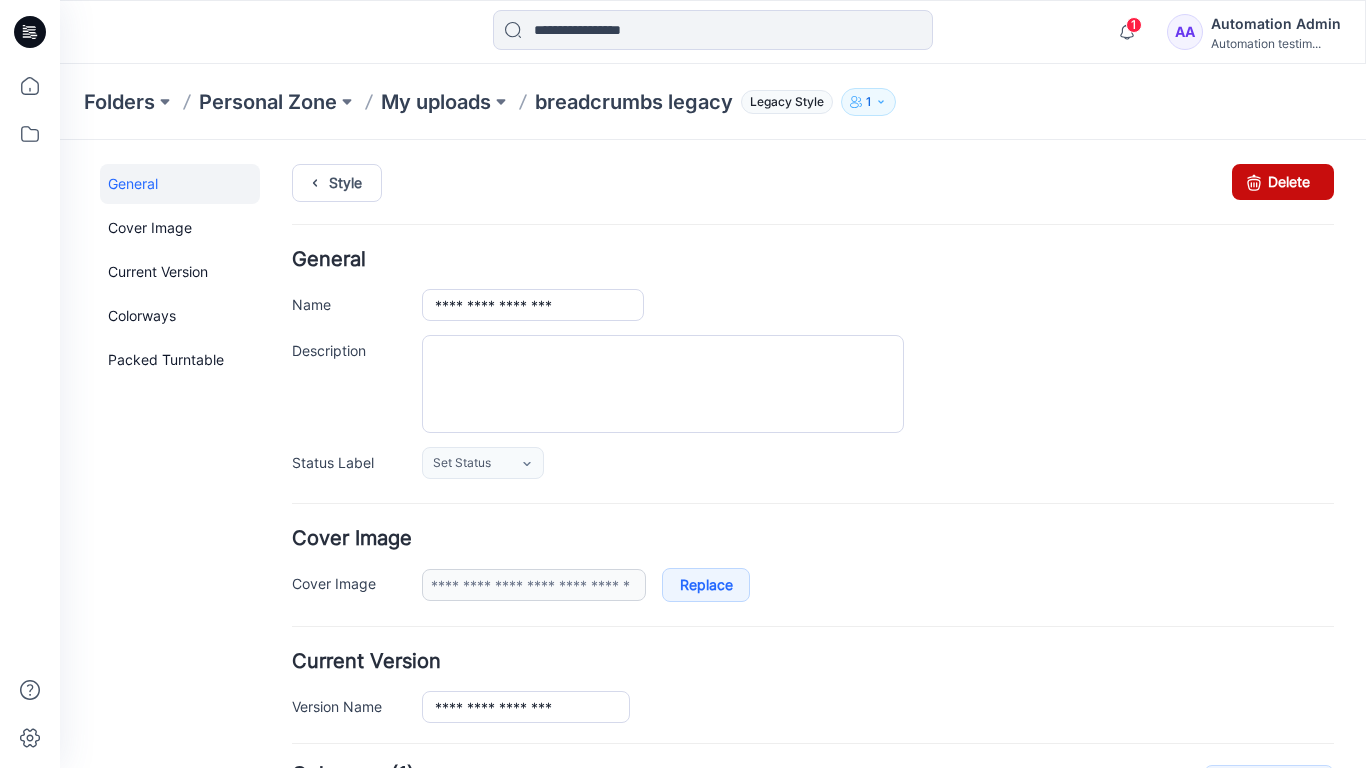 click on "Delete" at bounding box center [1283, 182] 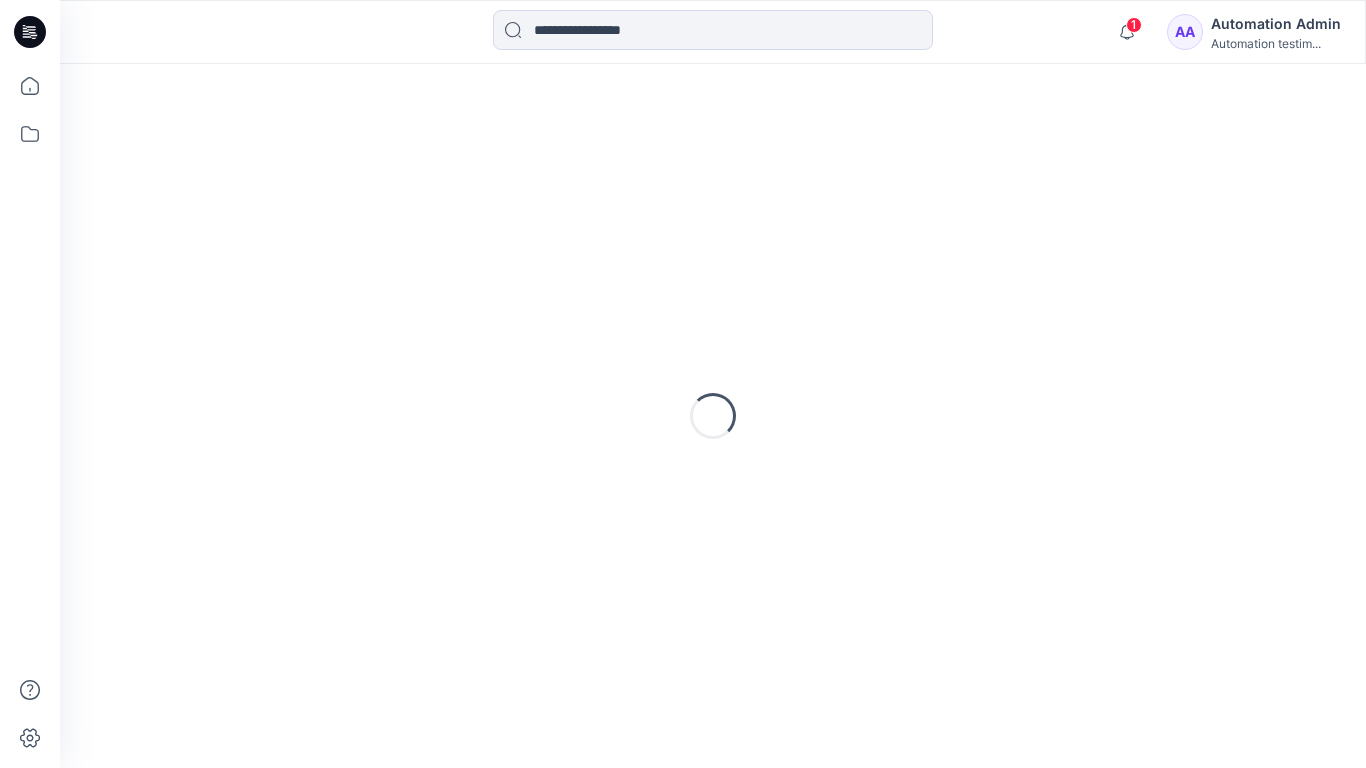 scroll, scrollTop: 0, scrollLeft: 0, axis: both 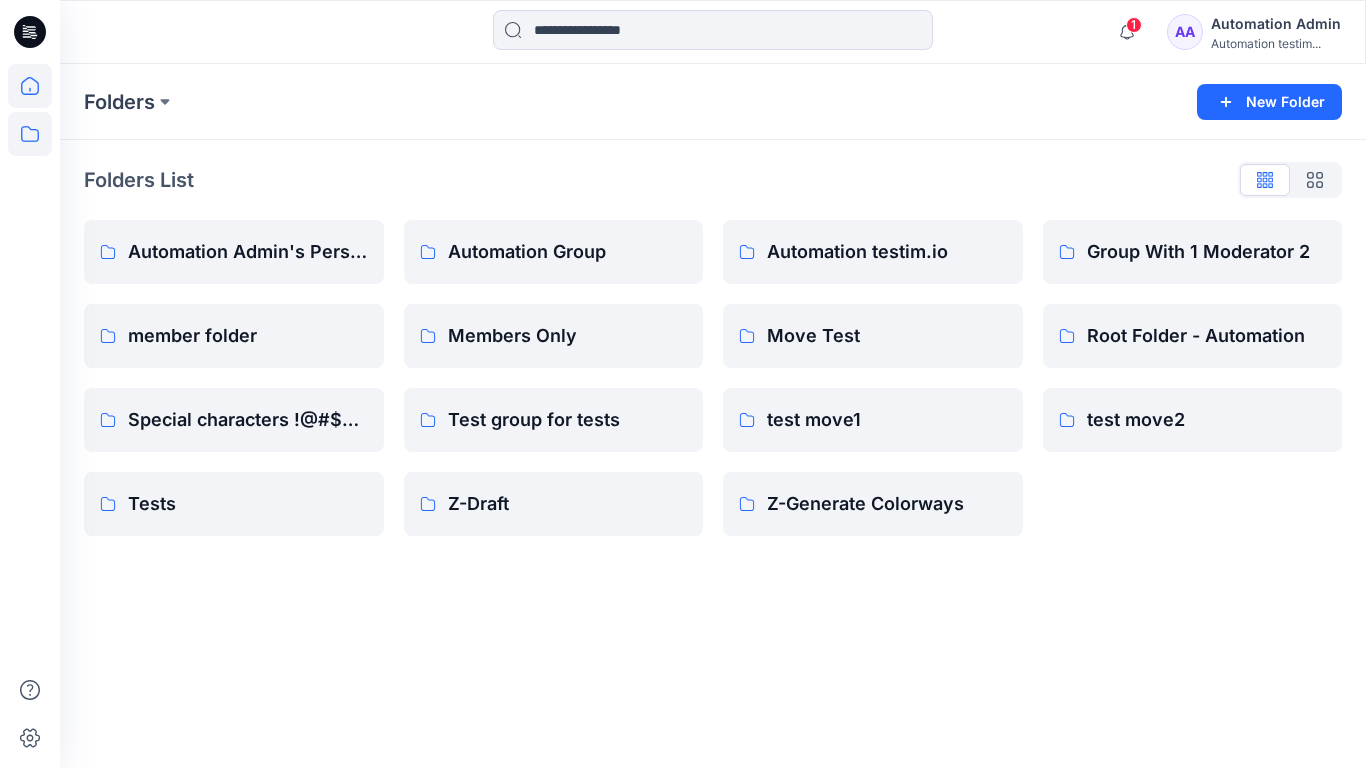 click 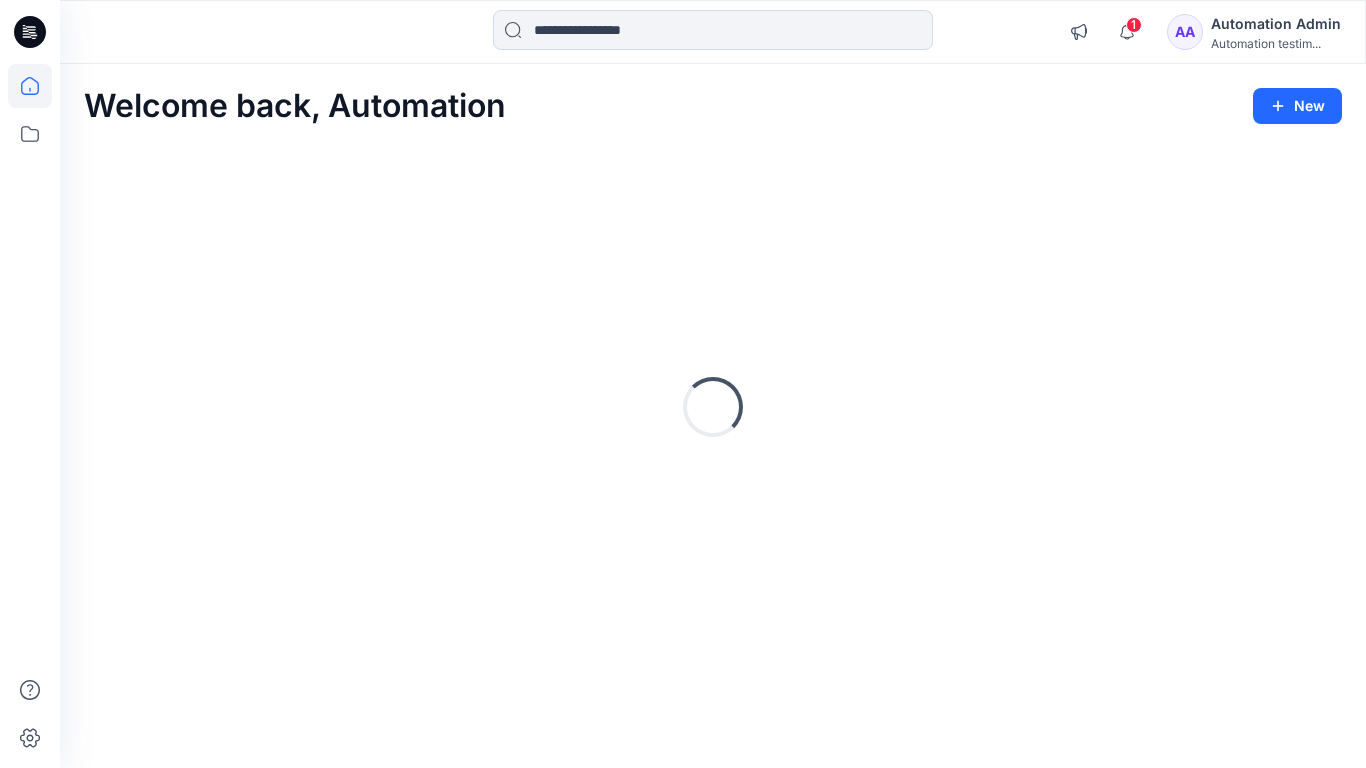 click on "Automation Admin" at bounding box center [1276, 24] 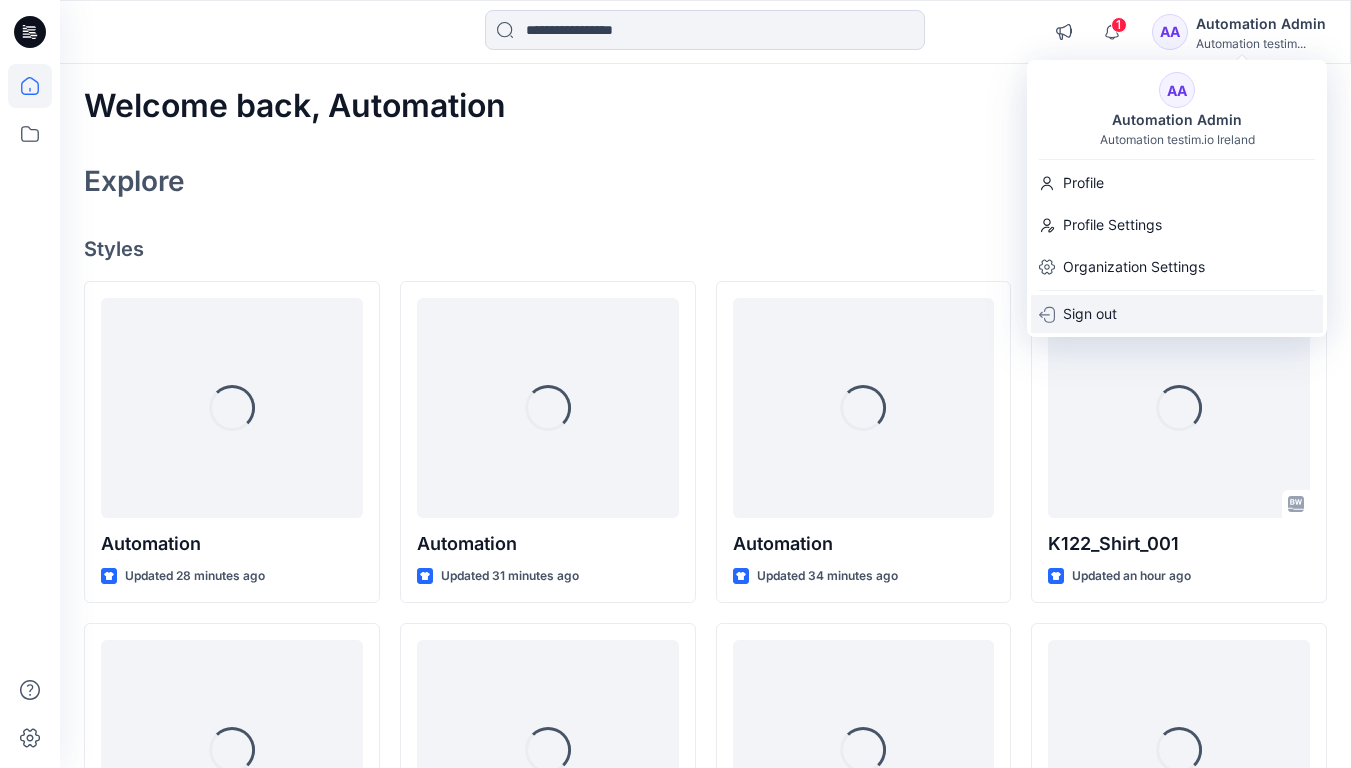 click on "Sign out" at bounding box center [1090, 314] 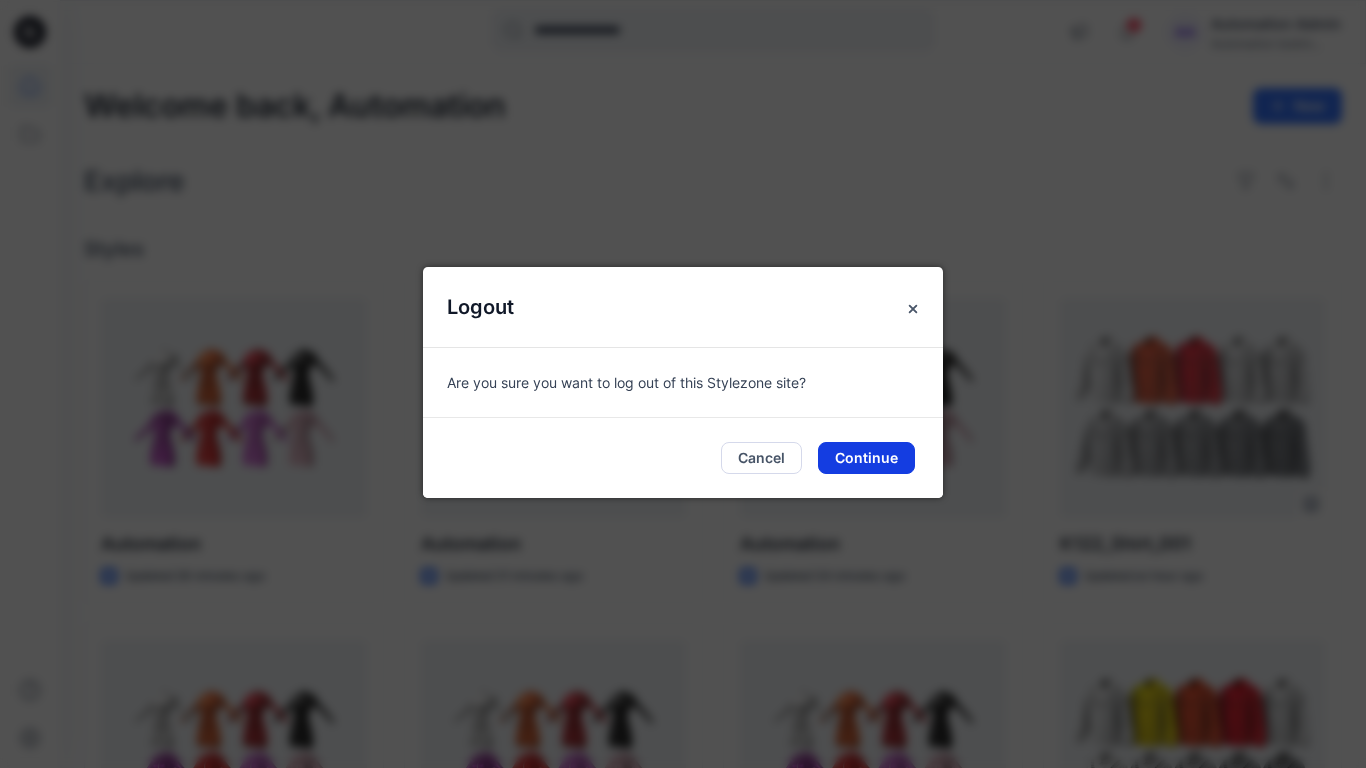 click on "Continue" at bounding box center (866, 458) 